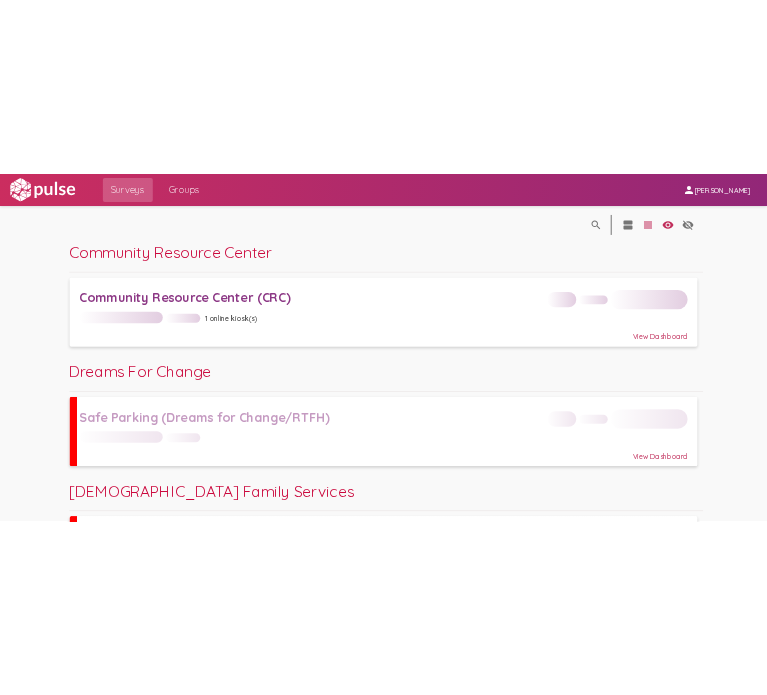 scroll, scrollTop: 0, scrollLeft: 0, axis: both 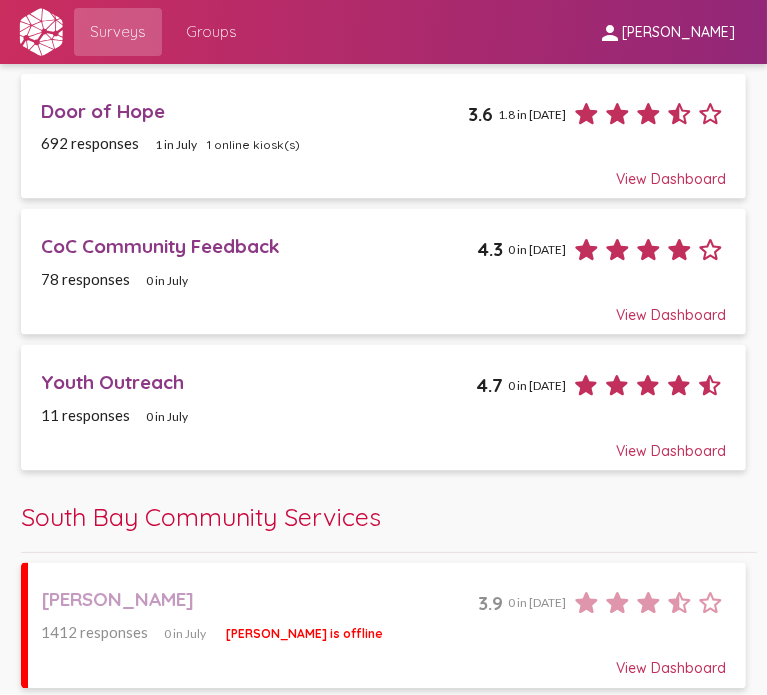 click on "Surveys   Groups" 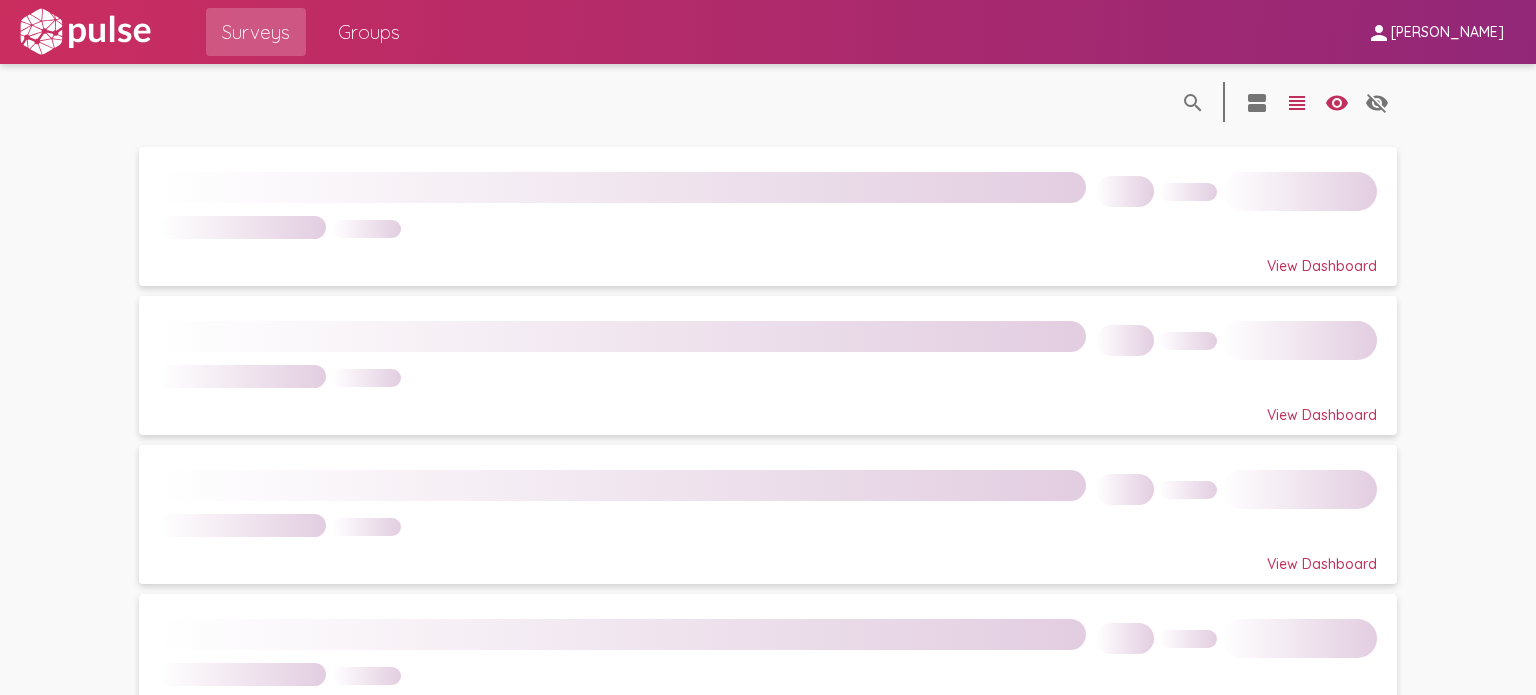 scroll, scrollTop: 0, scrollLeft: 0, axis: both 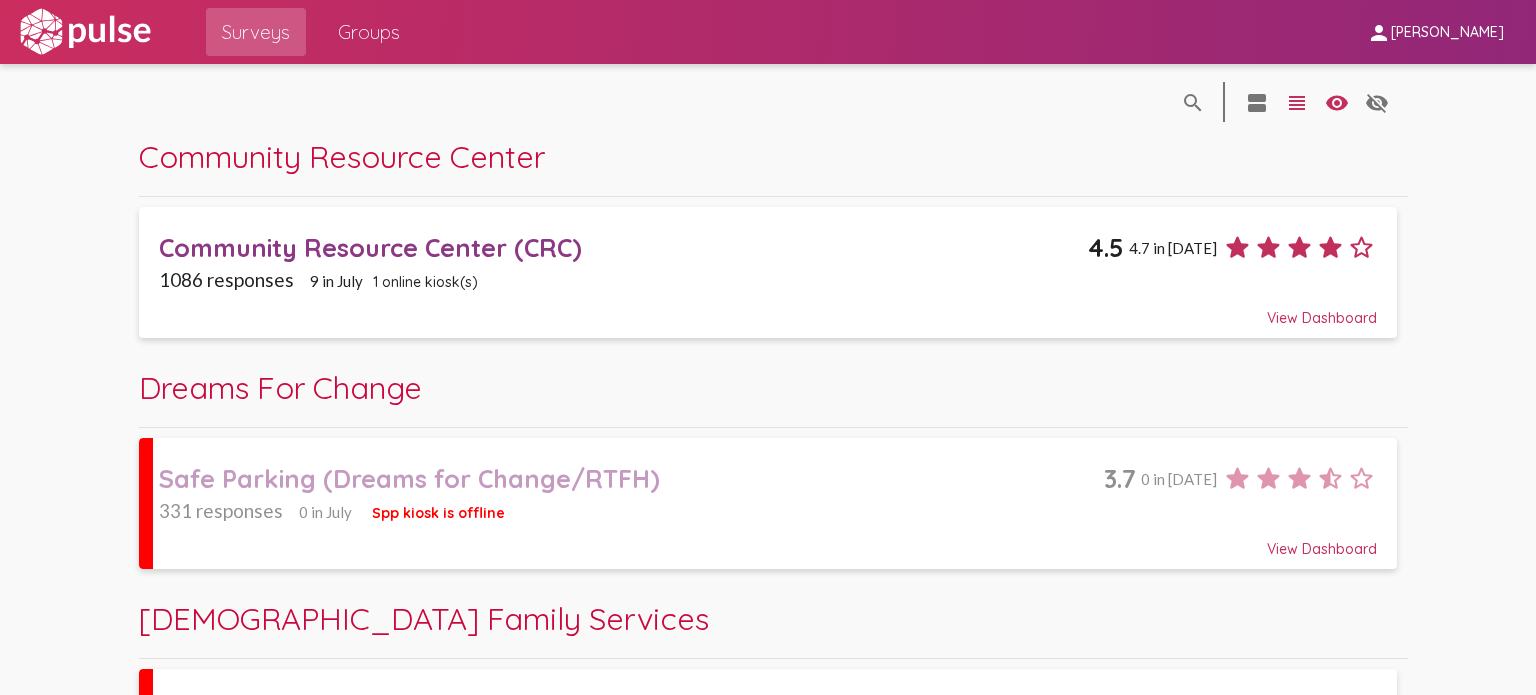 click on "[PERSON_NAME]" 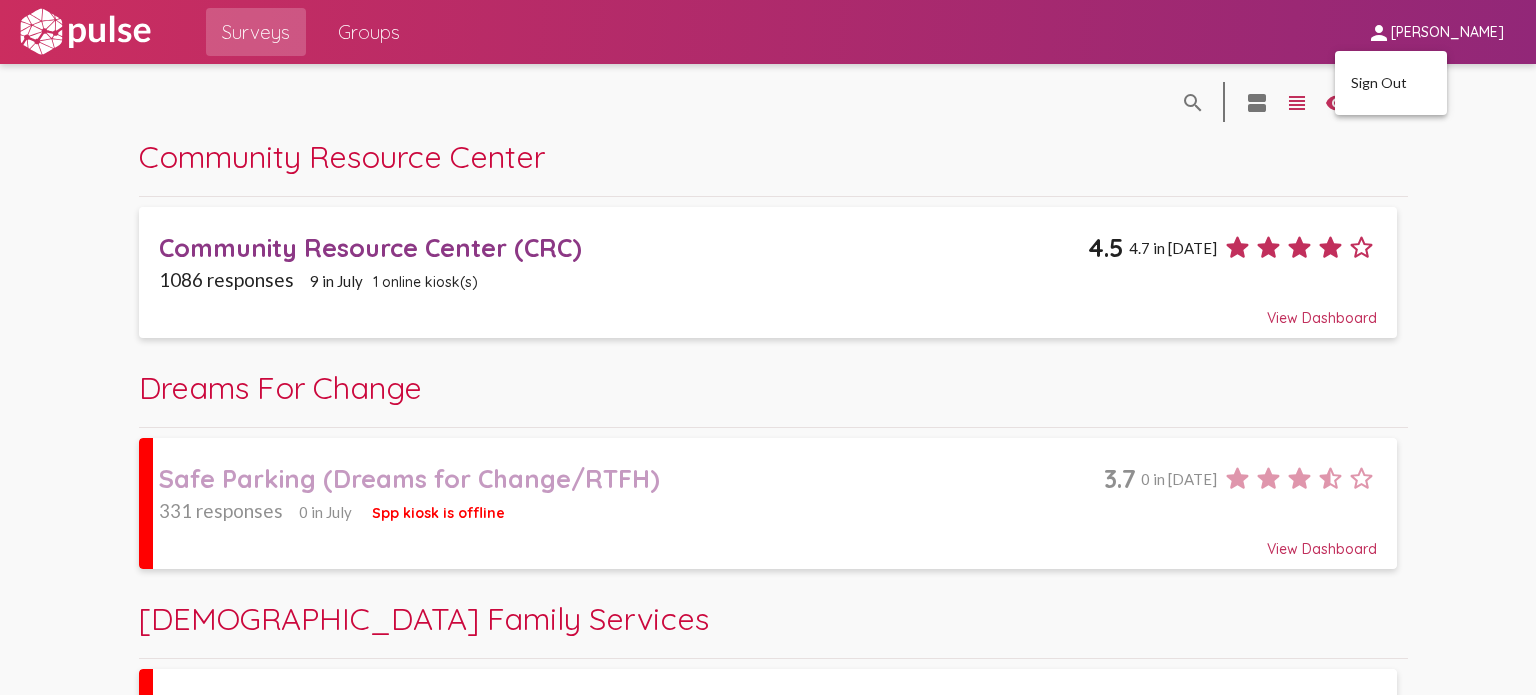 click at bounding box center [768, 347] 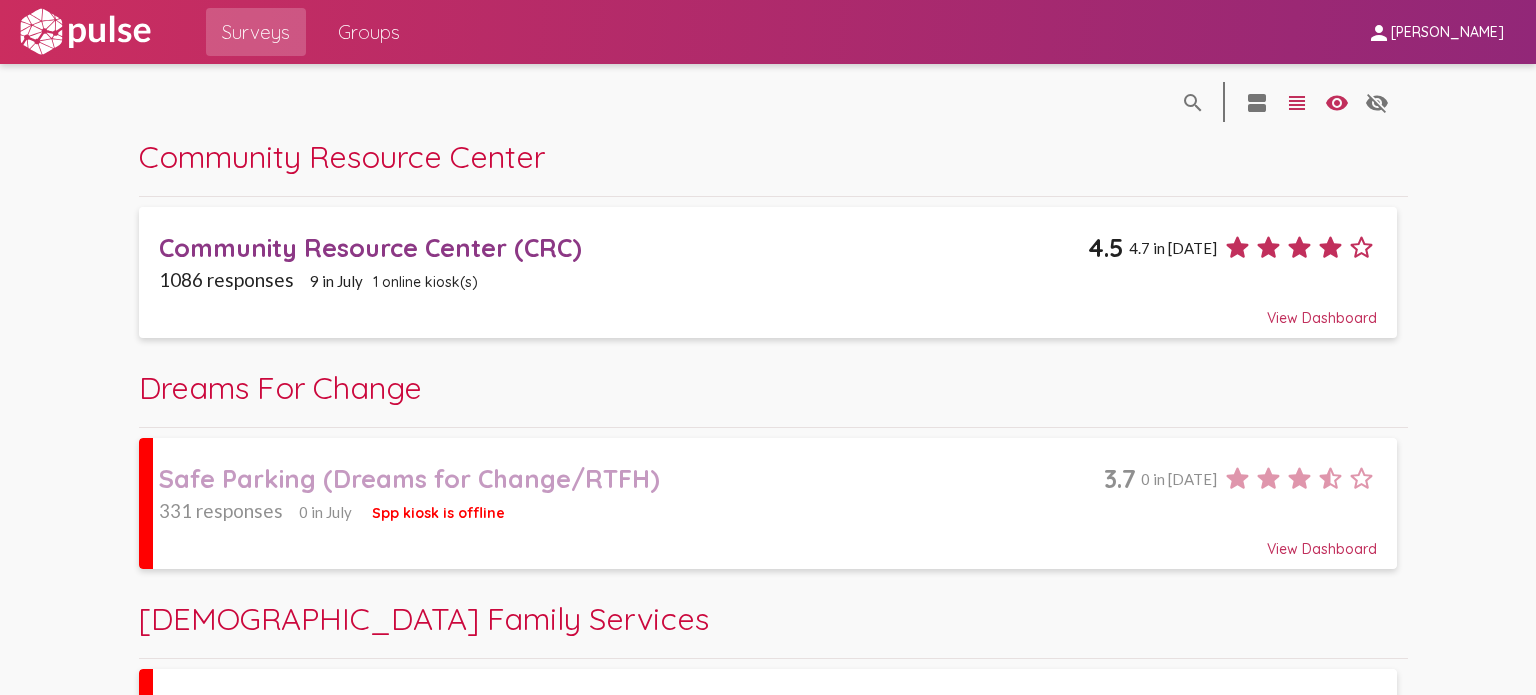 click 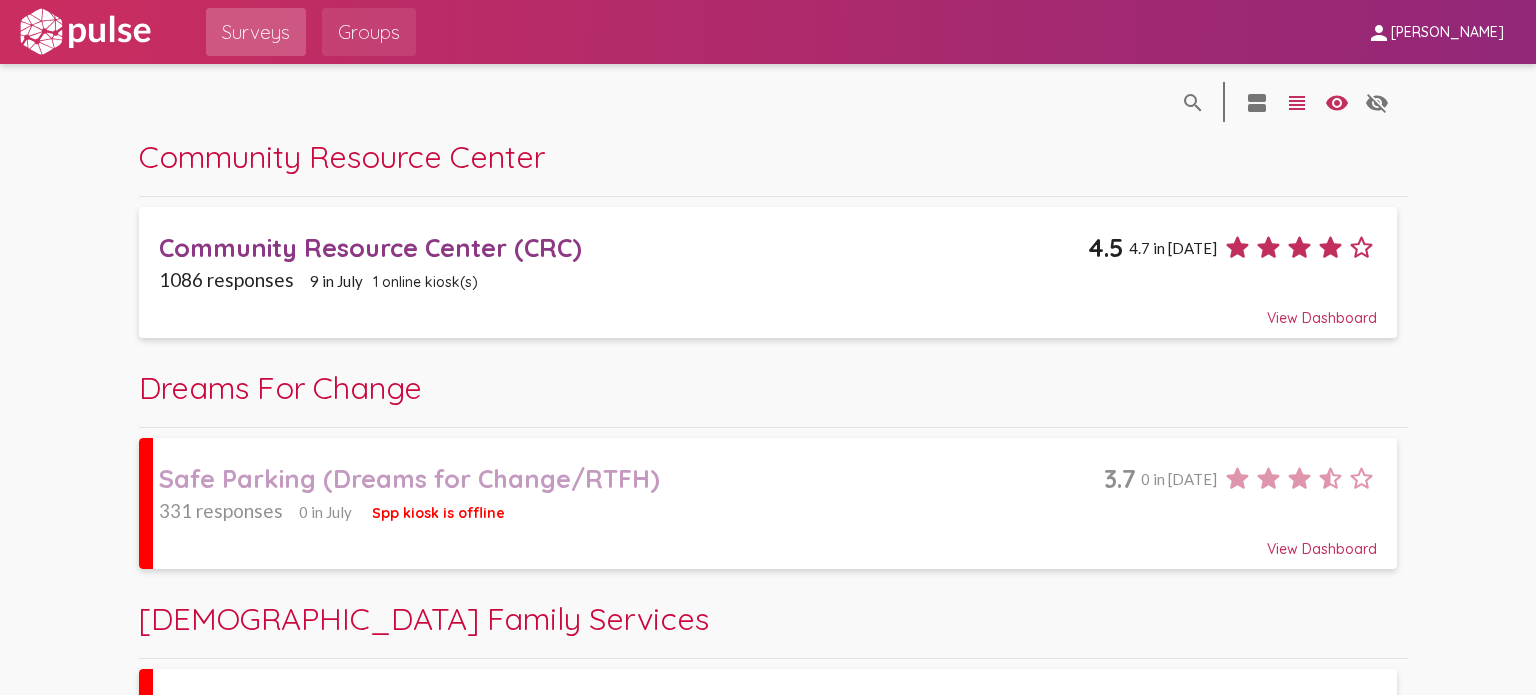 click on "Groups" 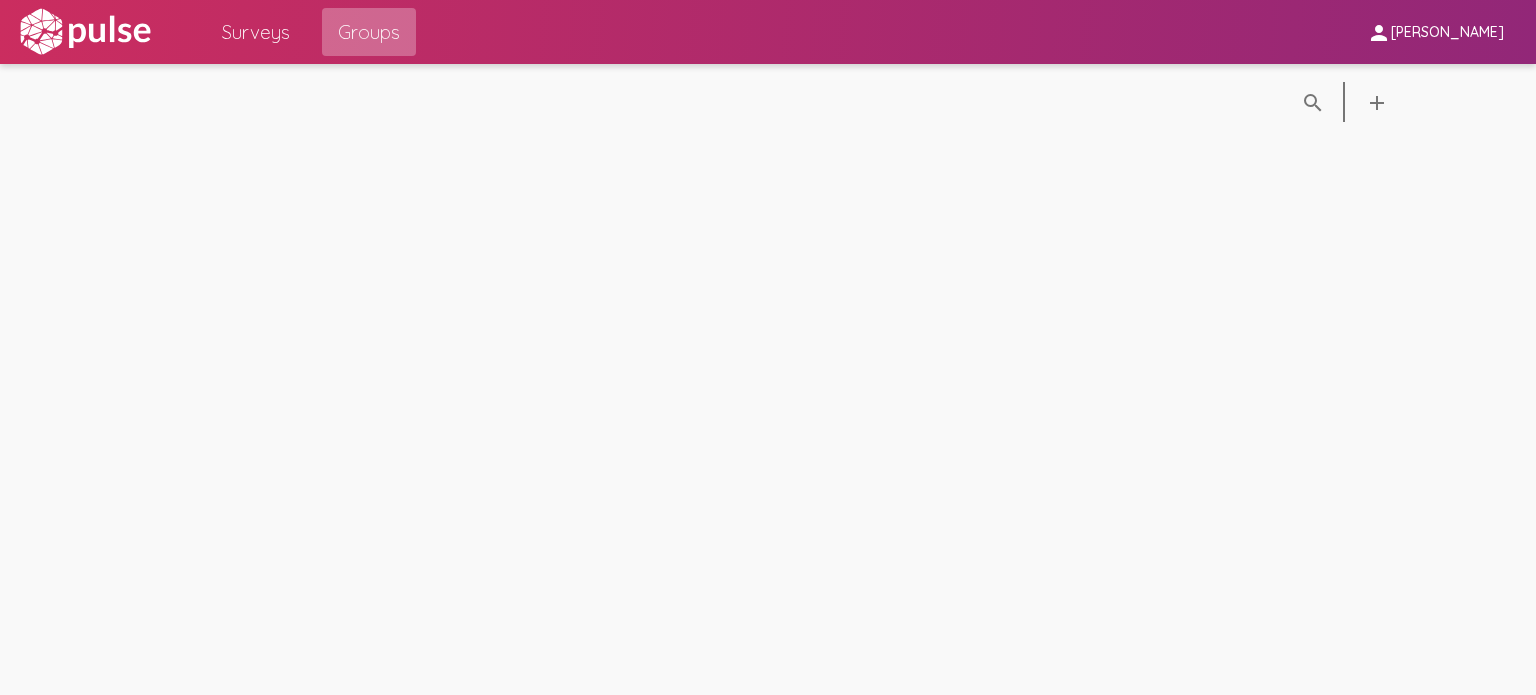 click on "Groups" 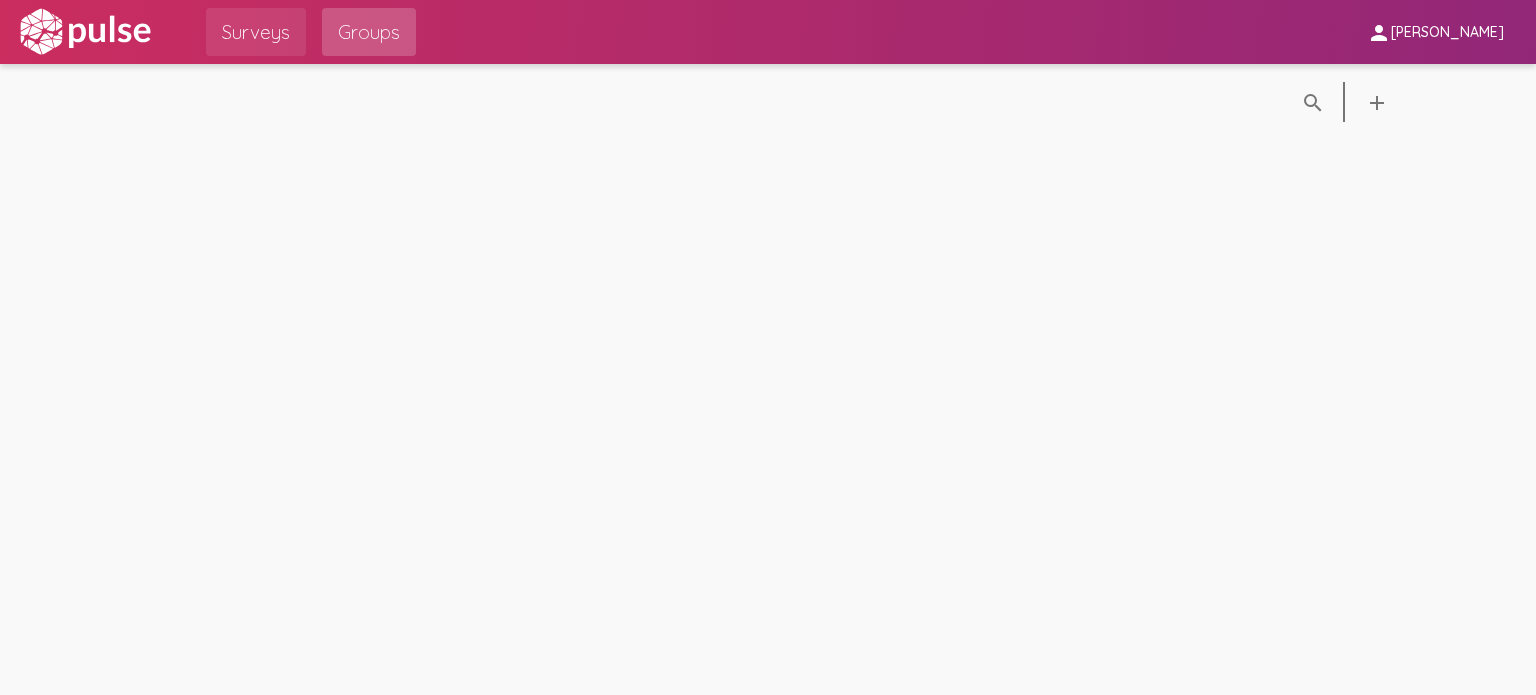 click on "Surveys" 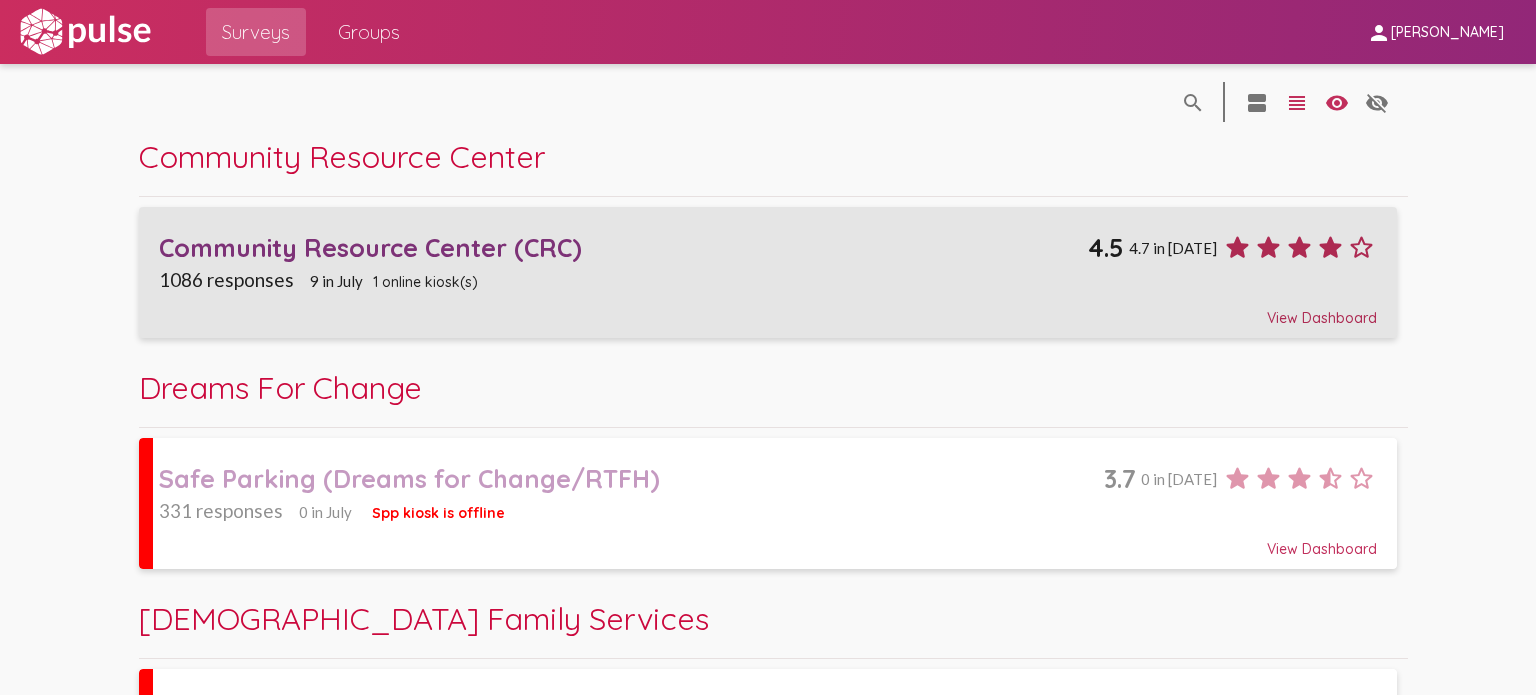 click on "View Dashboard" 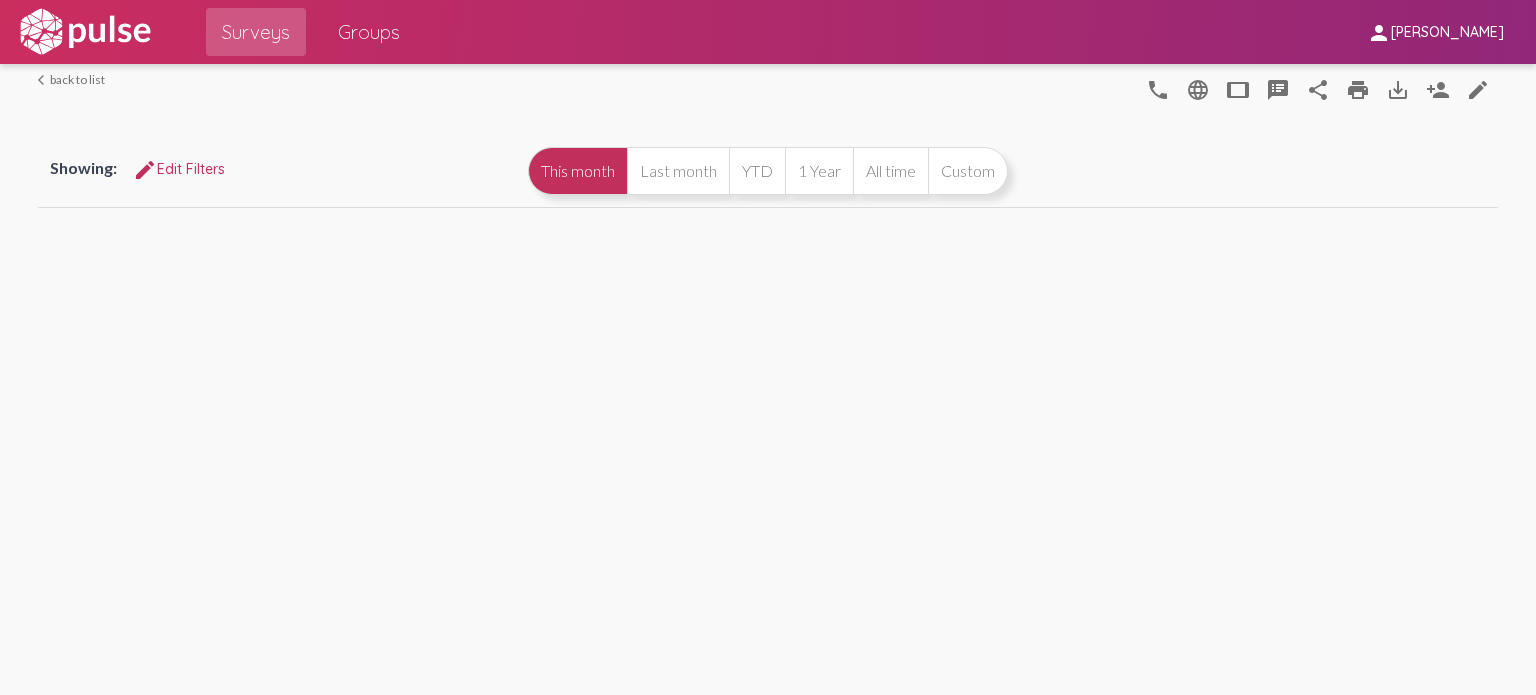 select 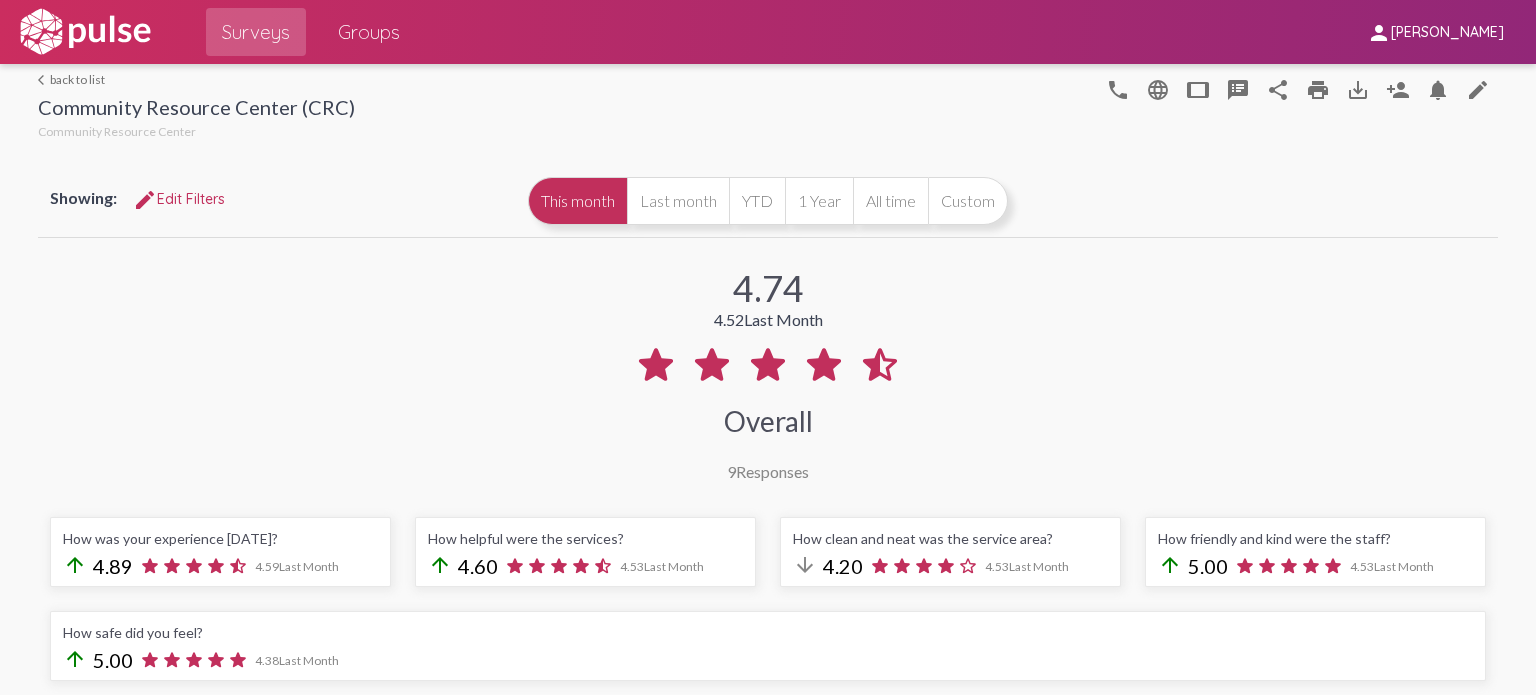 select on "All" 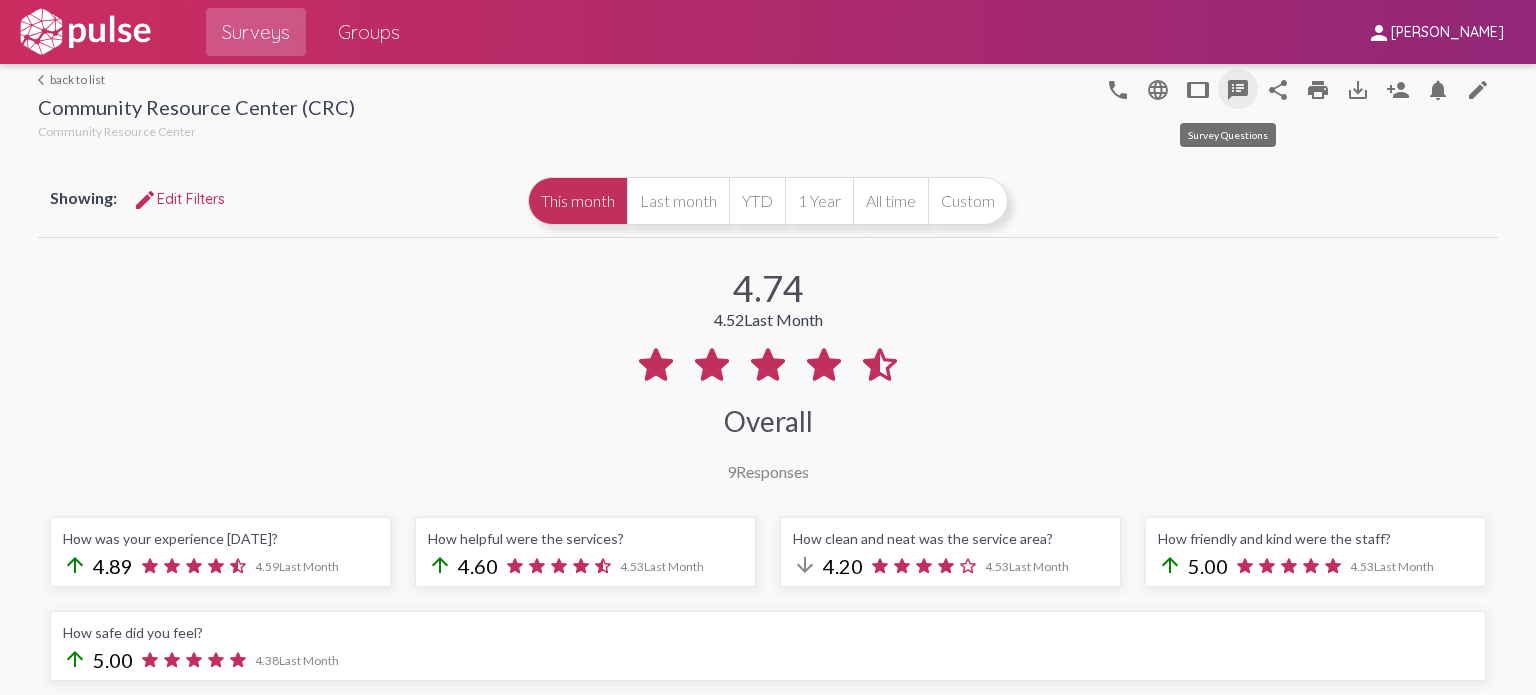 click on "speaker_notes" 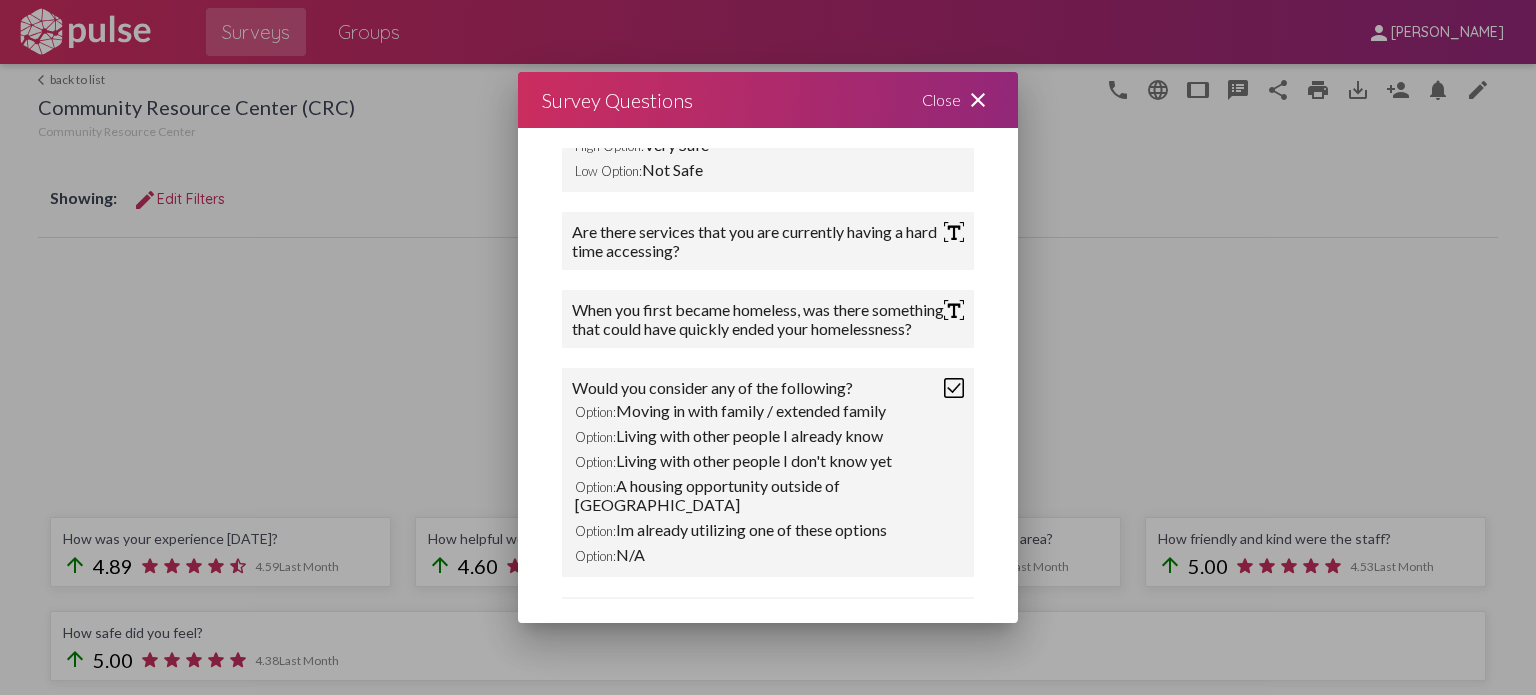scroll, scrollTop: 508, scrollLeft: 0, axis: vertical 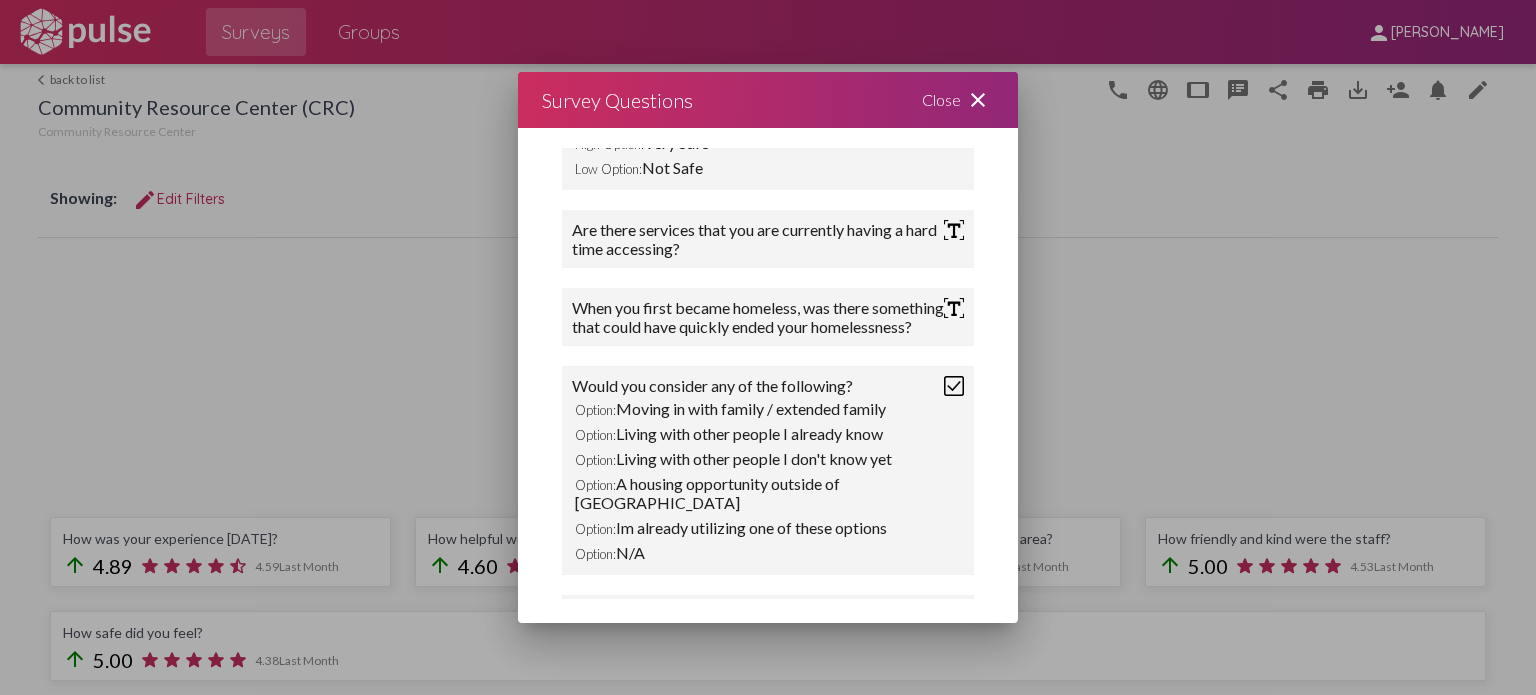 click at bounding box center (954, 230) 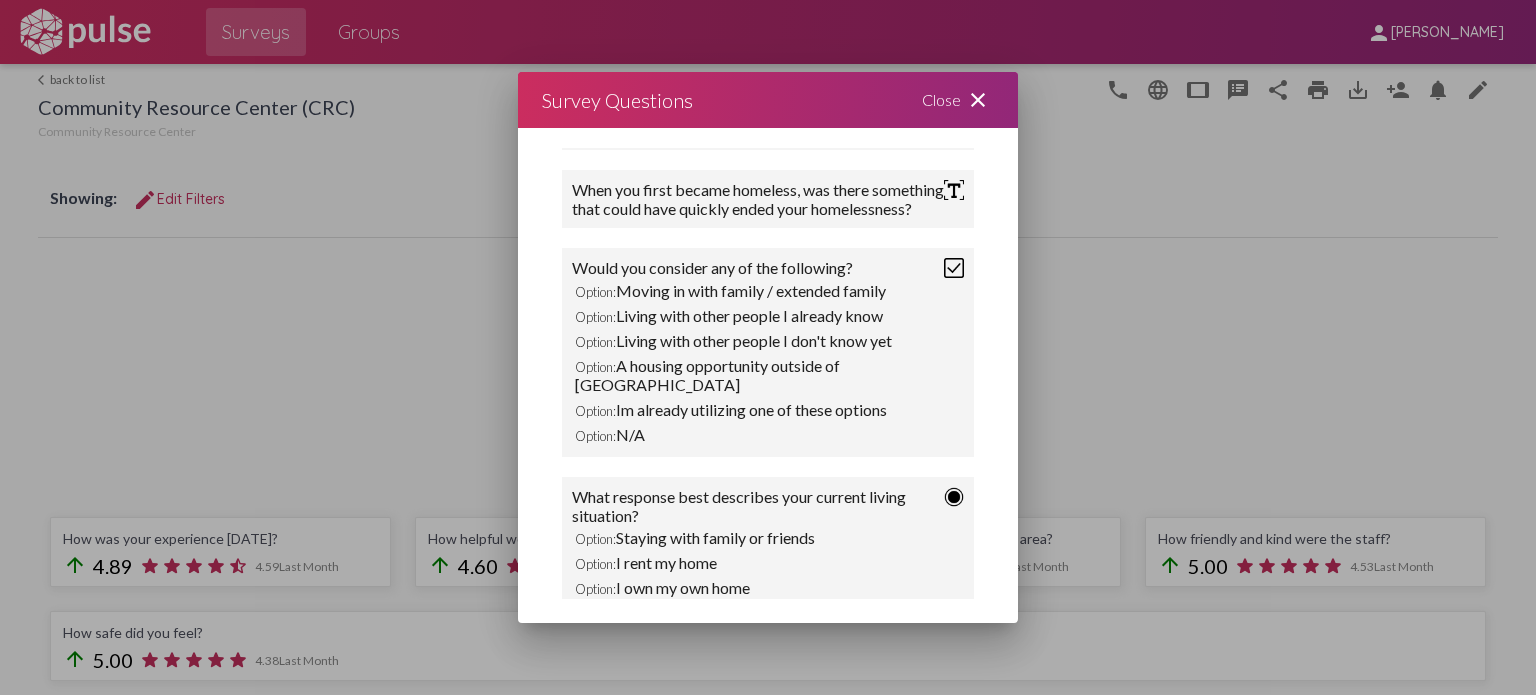scroll, scrollTop: 630, scrollLeft: 0, axis: vertical 